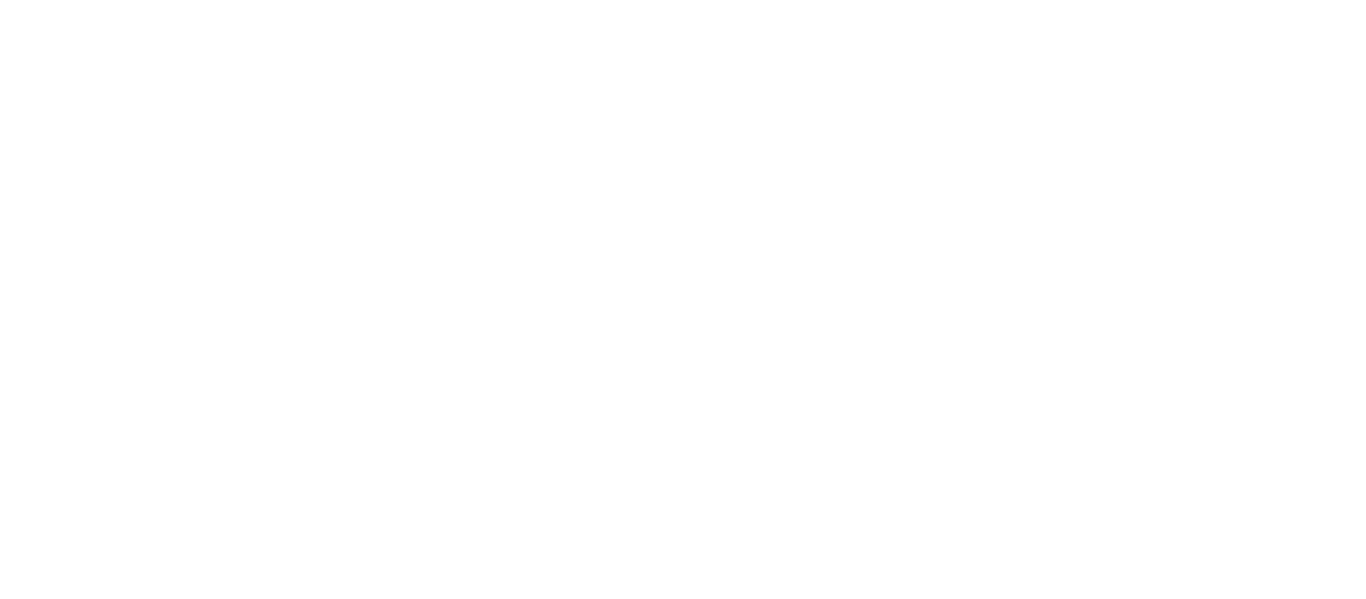 scroll, scrollTop: 0, scrollLeft: 0, axis: both 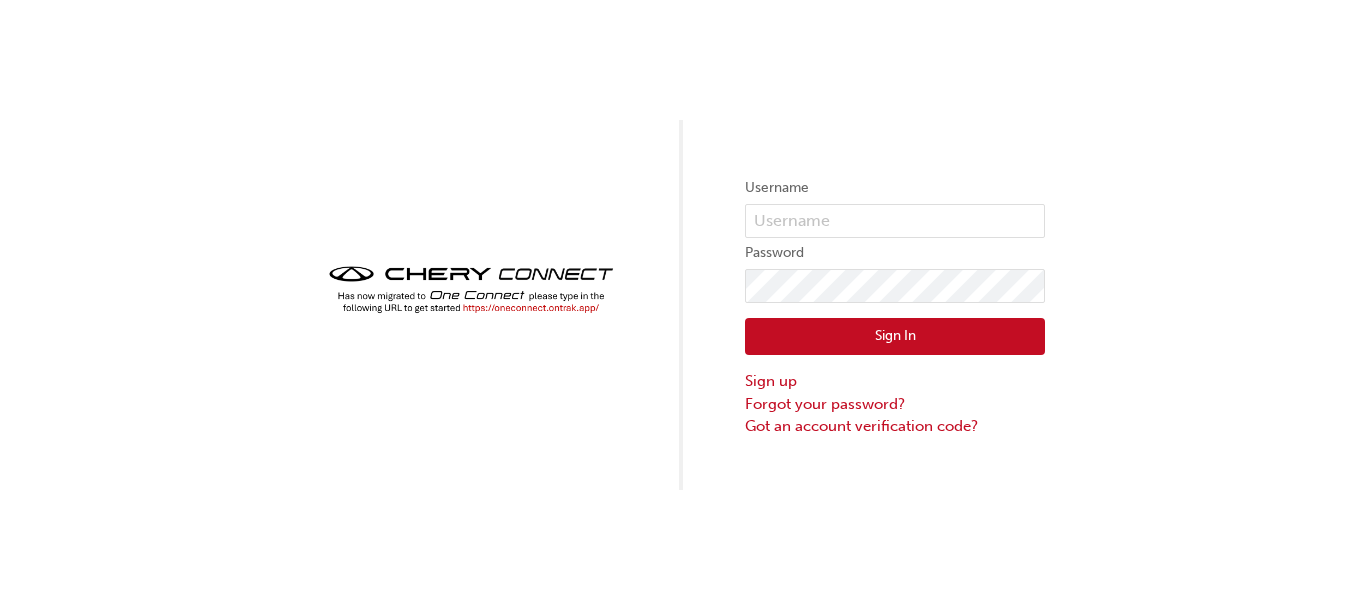 click on "Username Password Sign In Sign up Forgot your password? Got an account verification code?" at bounding box center (683, 245) 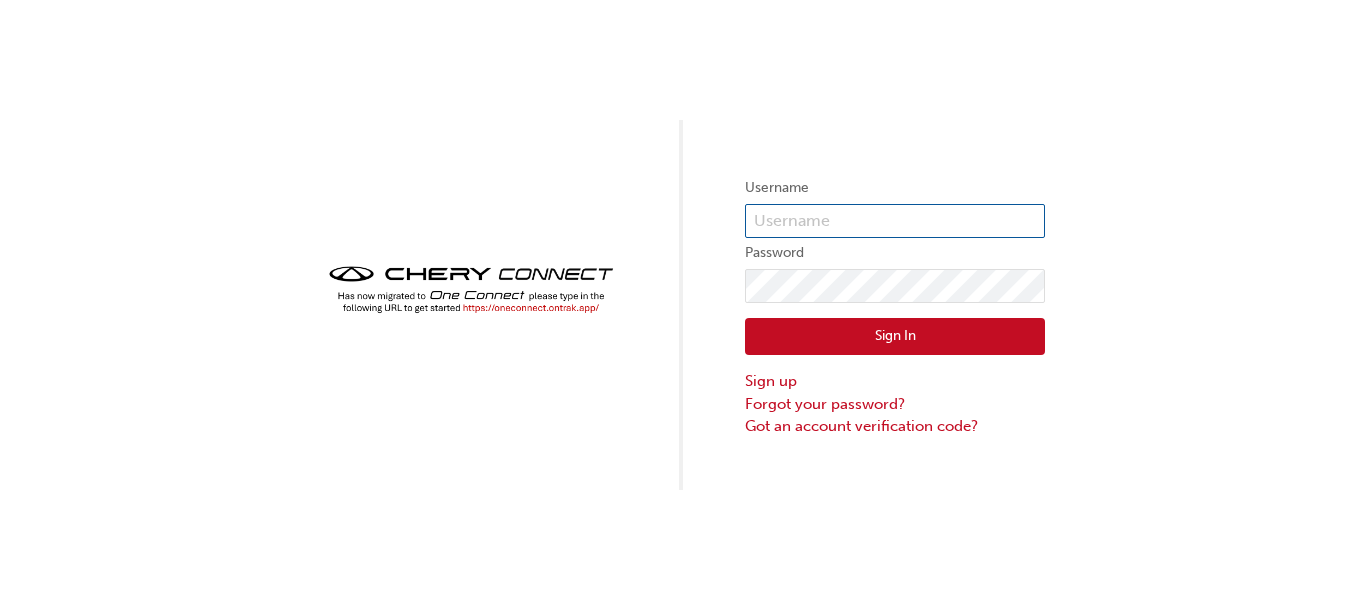 click at bounding box center [895, 221] 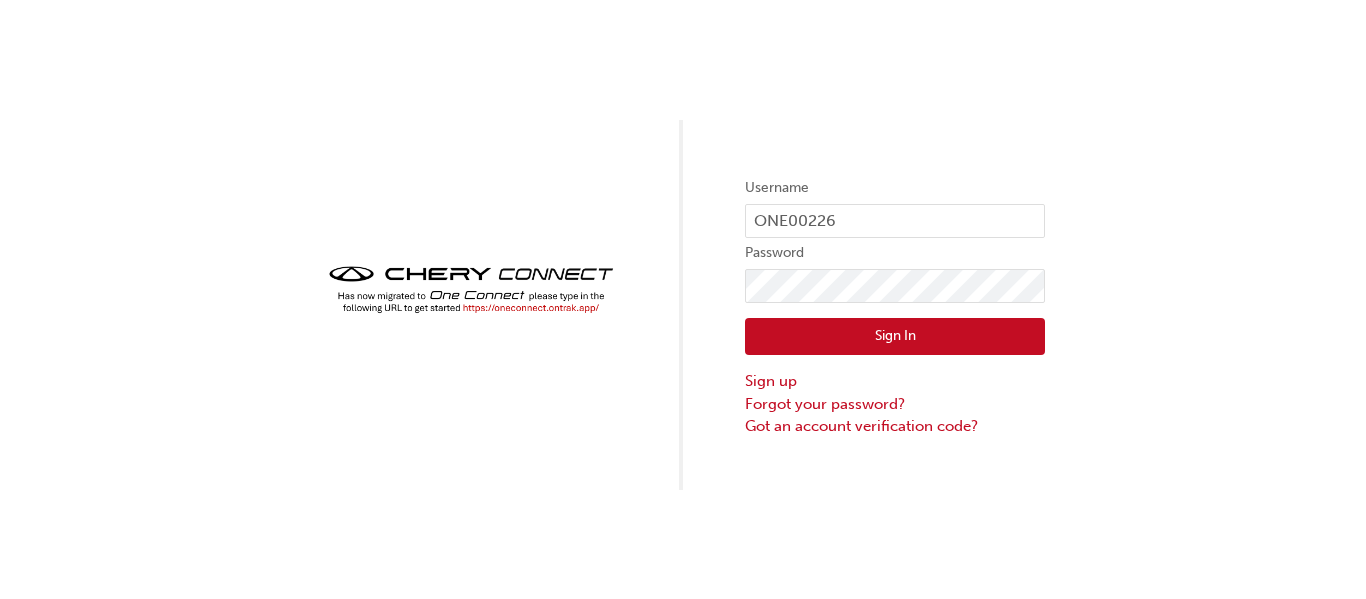 click on "Sign In" at bounding box center (895, 337) 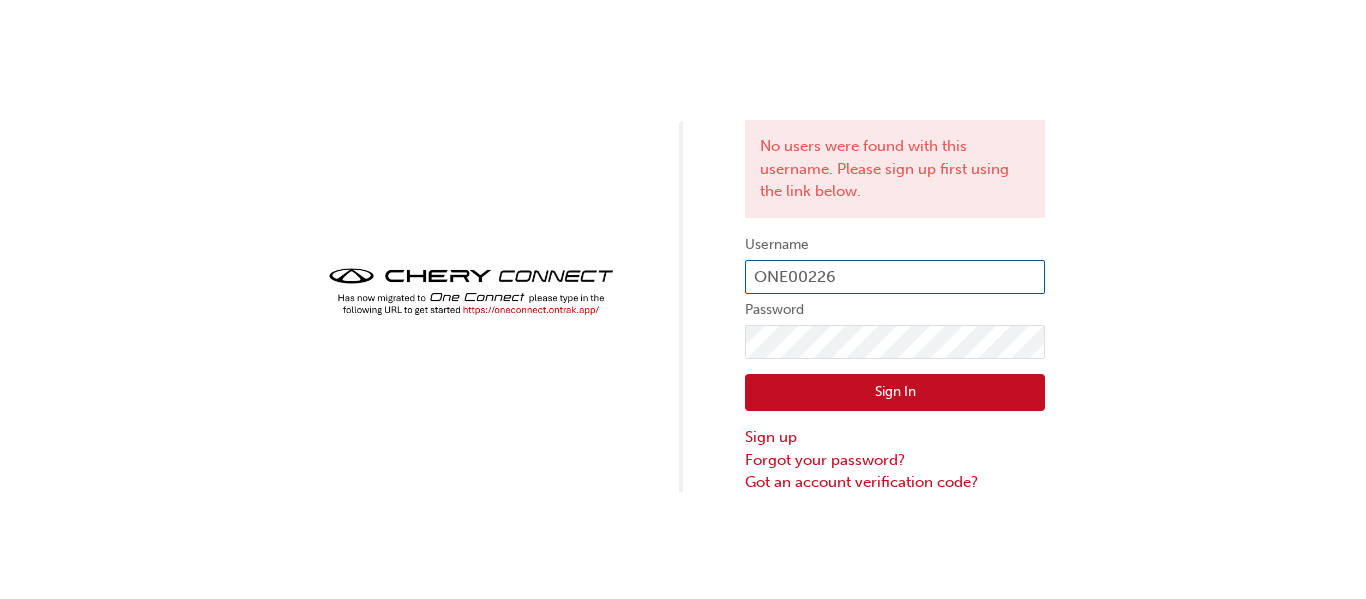 click on "ONE00226" at bounding box center [895, 277] 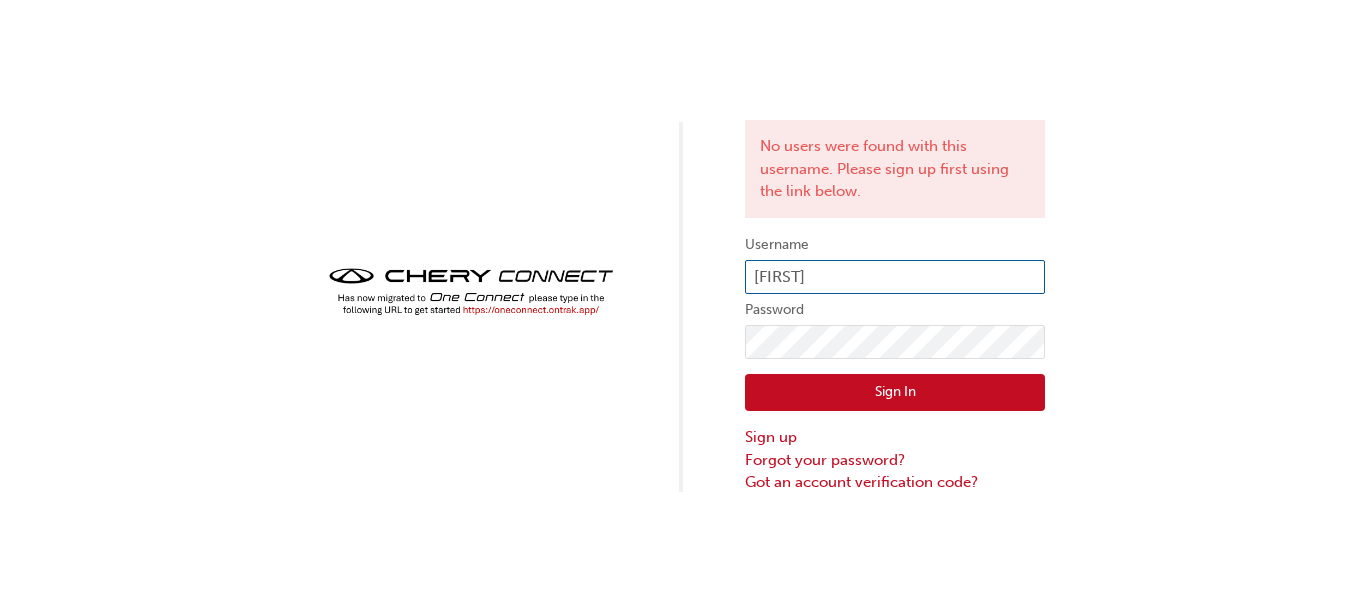 type on "patrickd@booranmotors.com.au" 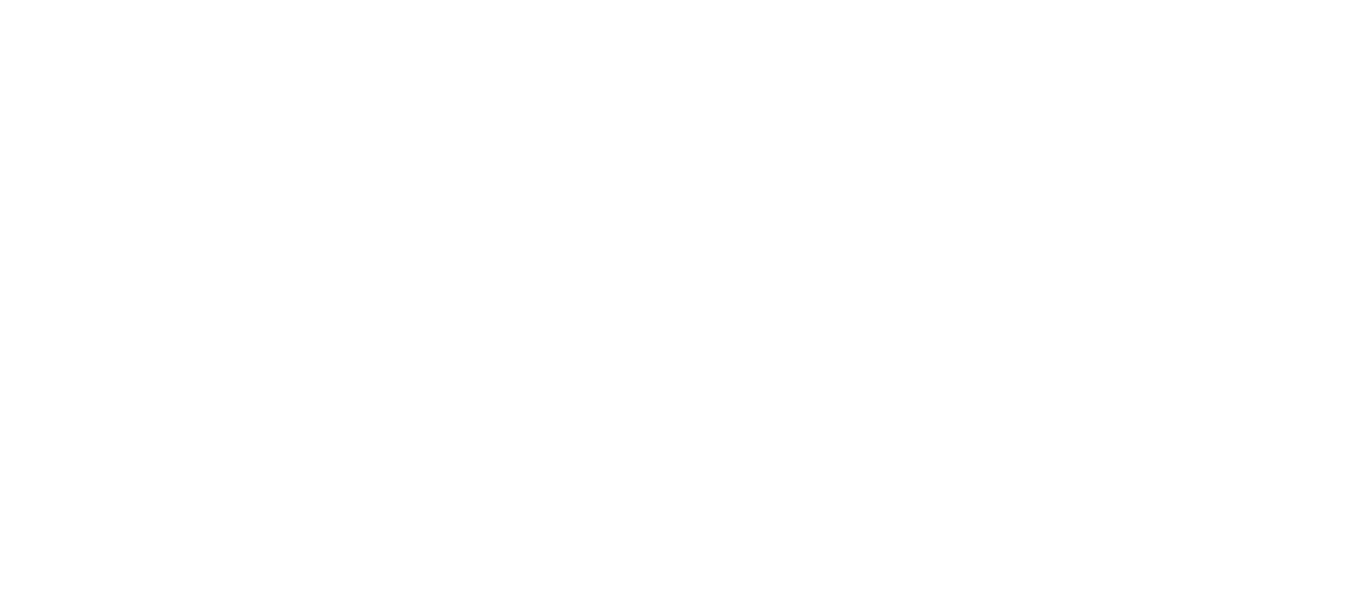 scroll, scrollTop: 0, scrollLeft: 0, axis: both 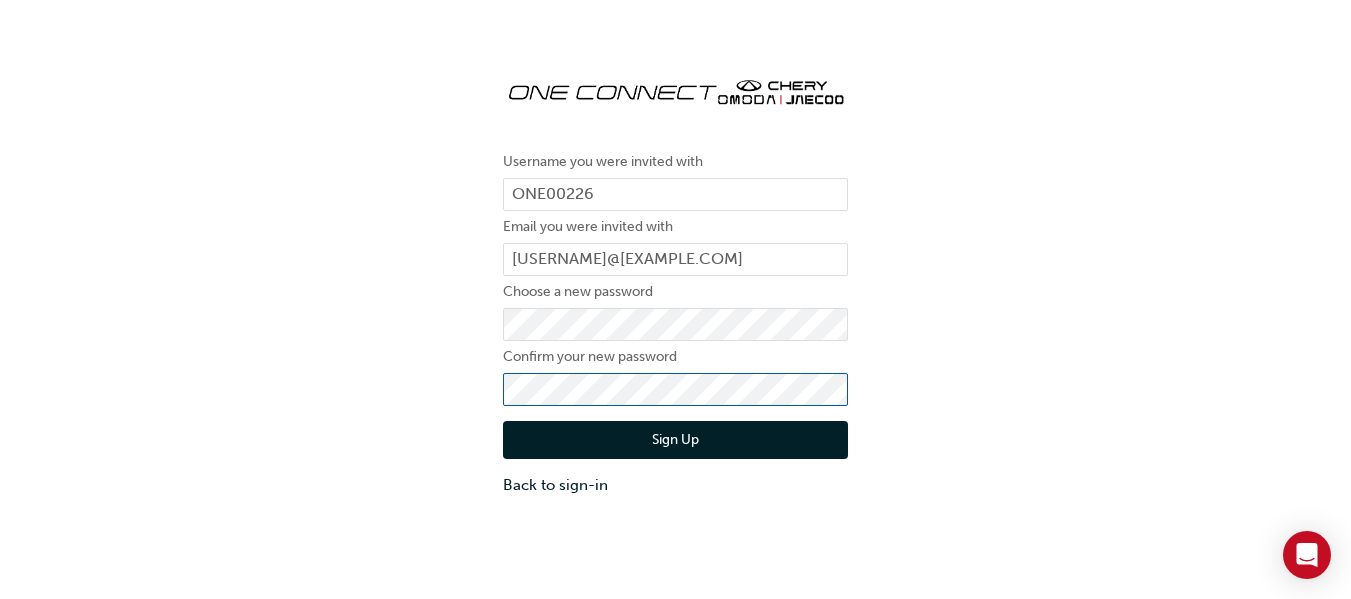 click on "Sign Up" at bounding box center [675, 440] 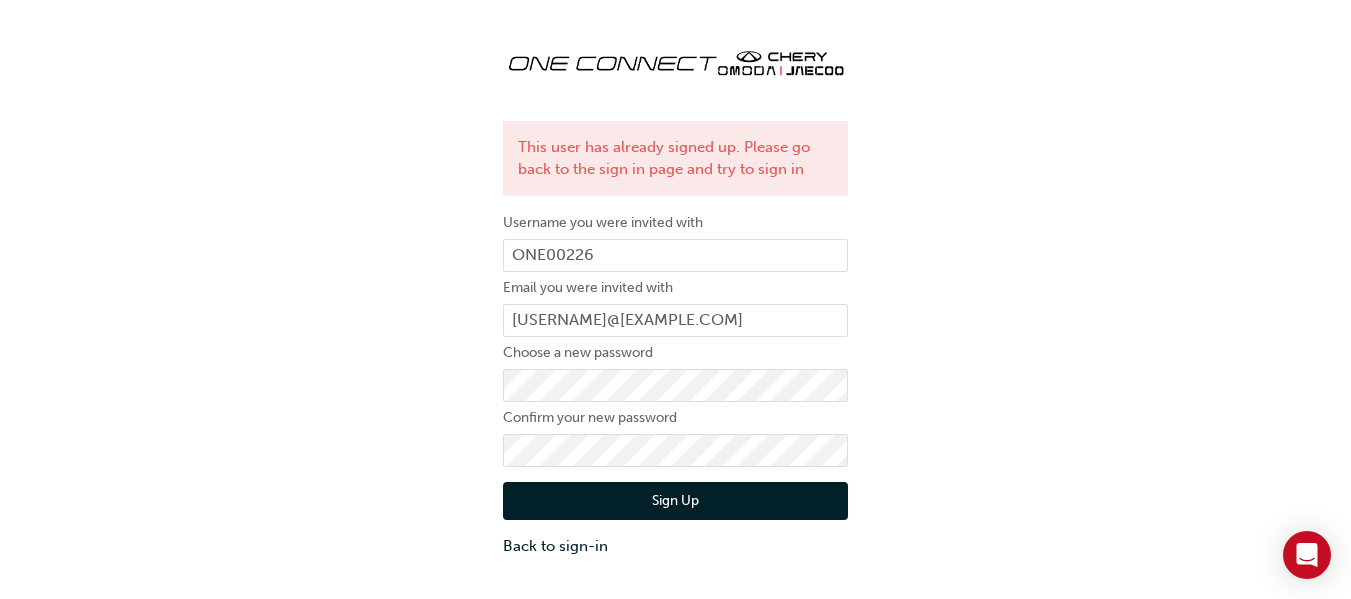 scroll, scrollTop: 45, scrollLeft: 0, axis: vertical 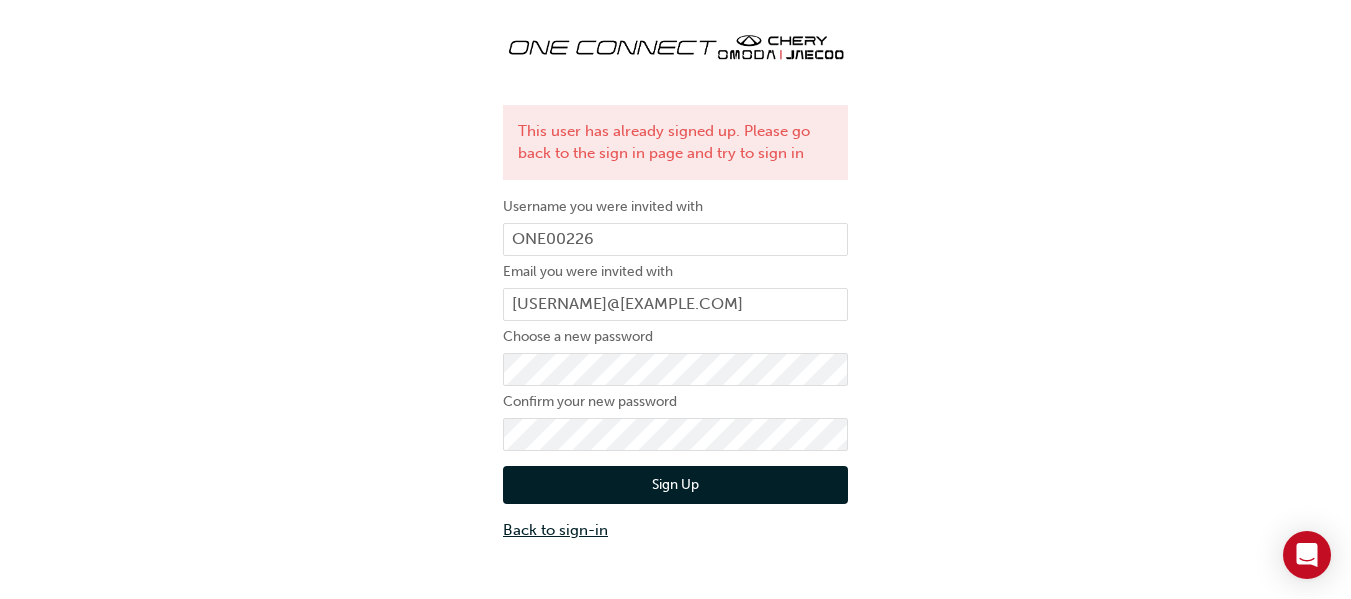 click on "Back to sign-in" at bounding box center (675, 530) 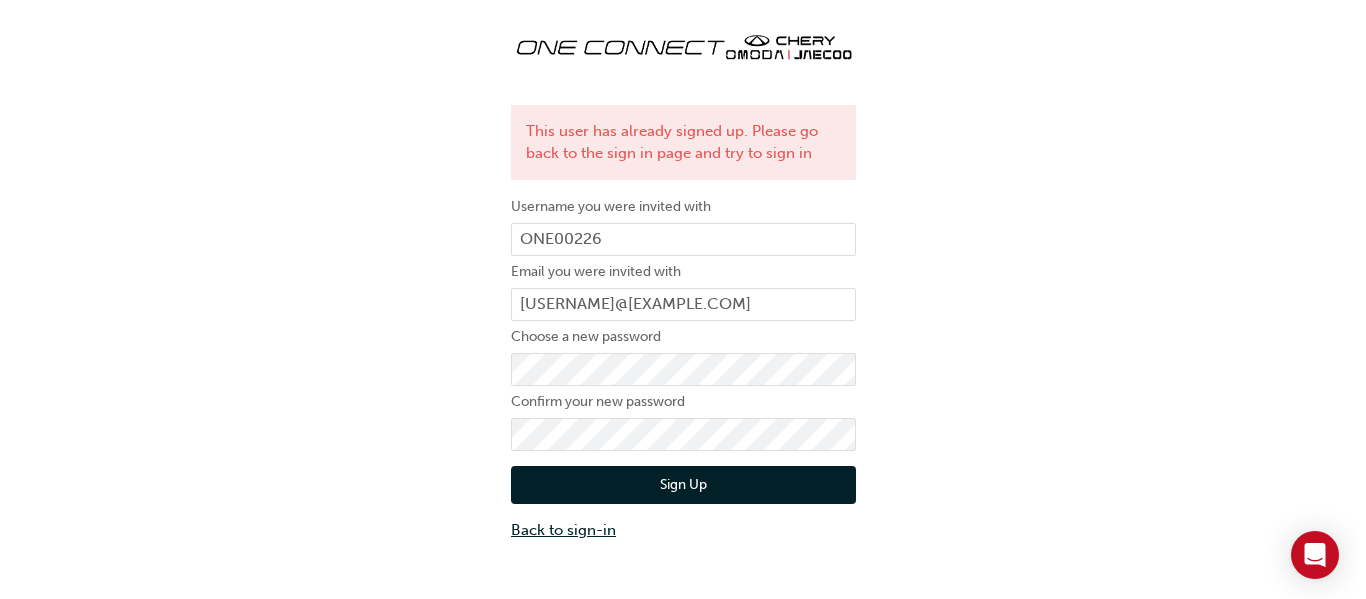 scroll, scrollTop: 0, scrollLeft: 0, axis: both 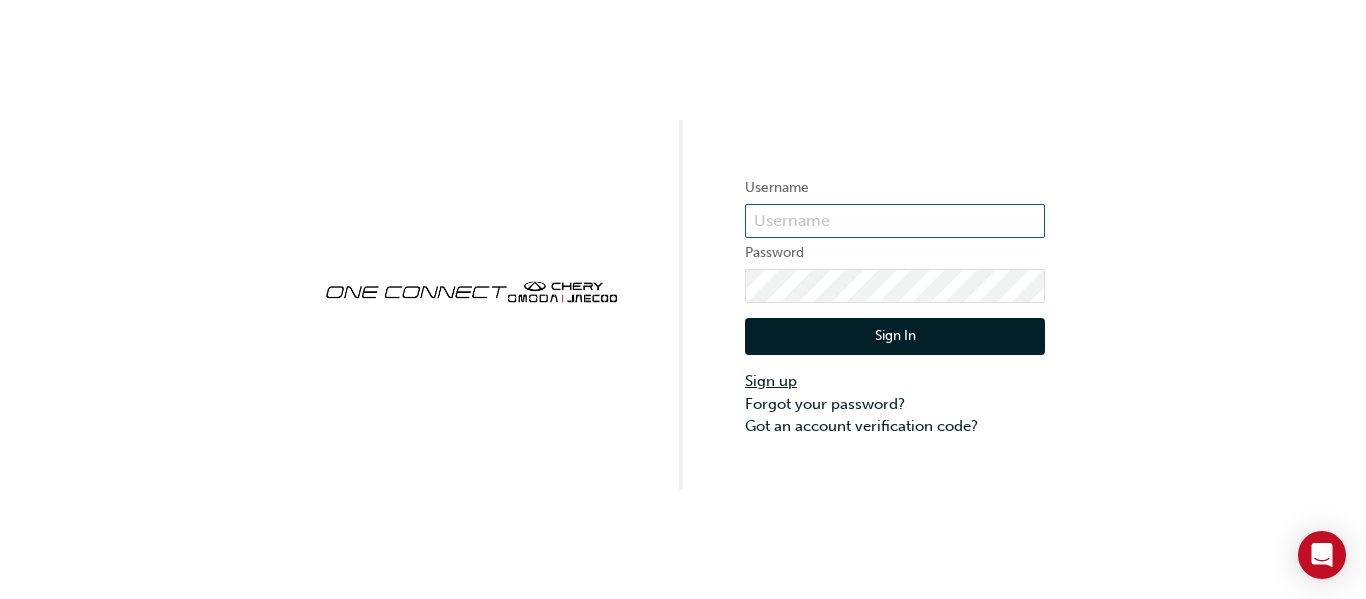 type on "ONE00226" 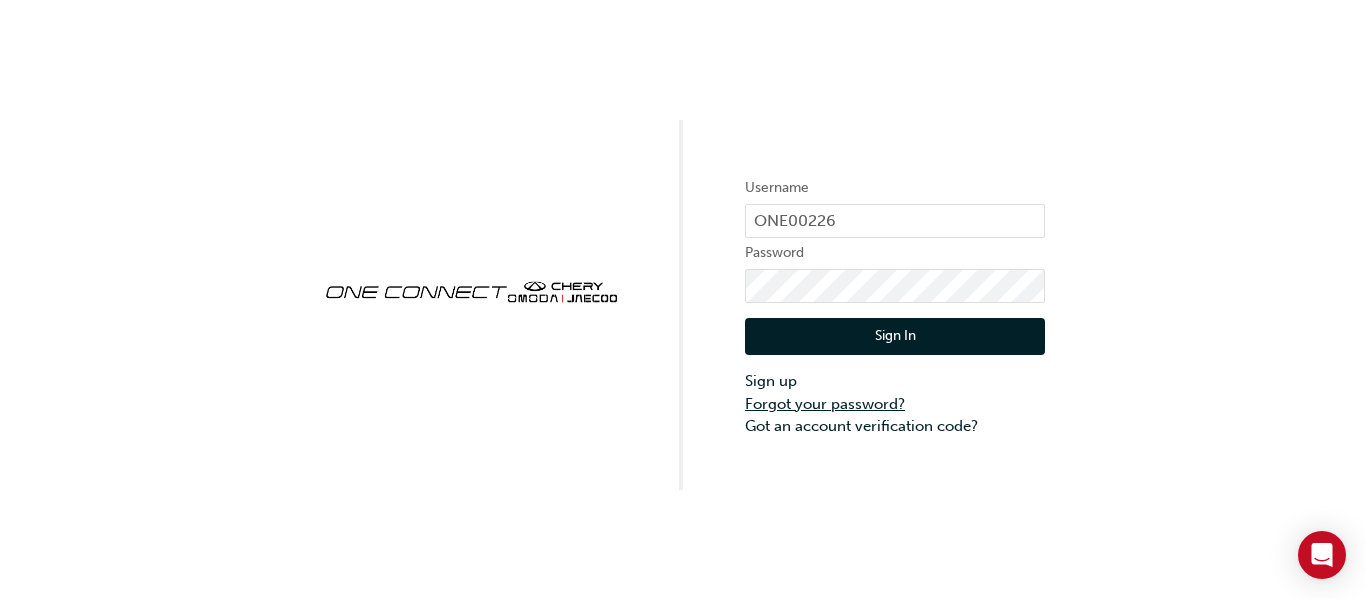 click on "Forgot your password?" at bounding box center (895, 404) 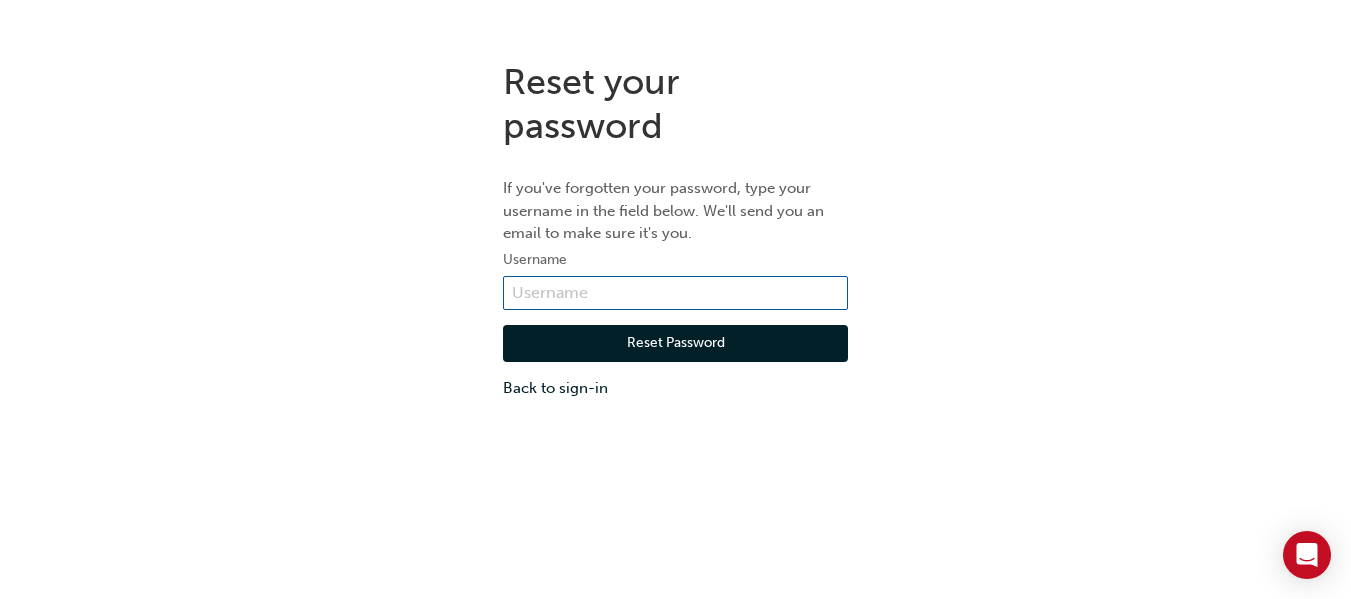 click at bounding box center (675, 293) 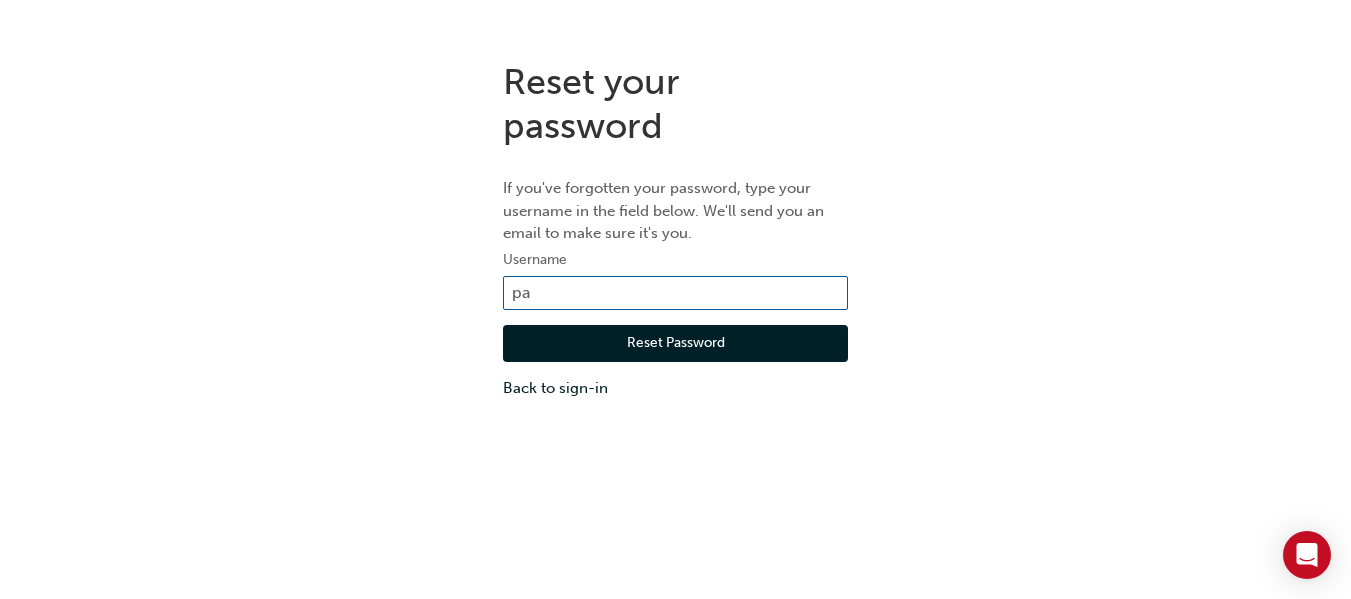 type on "p" 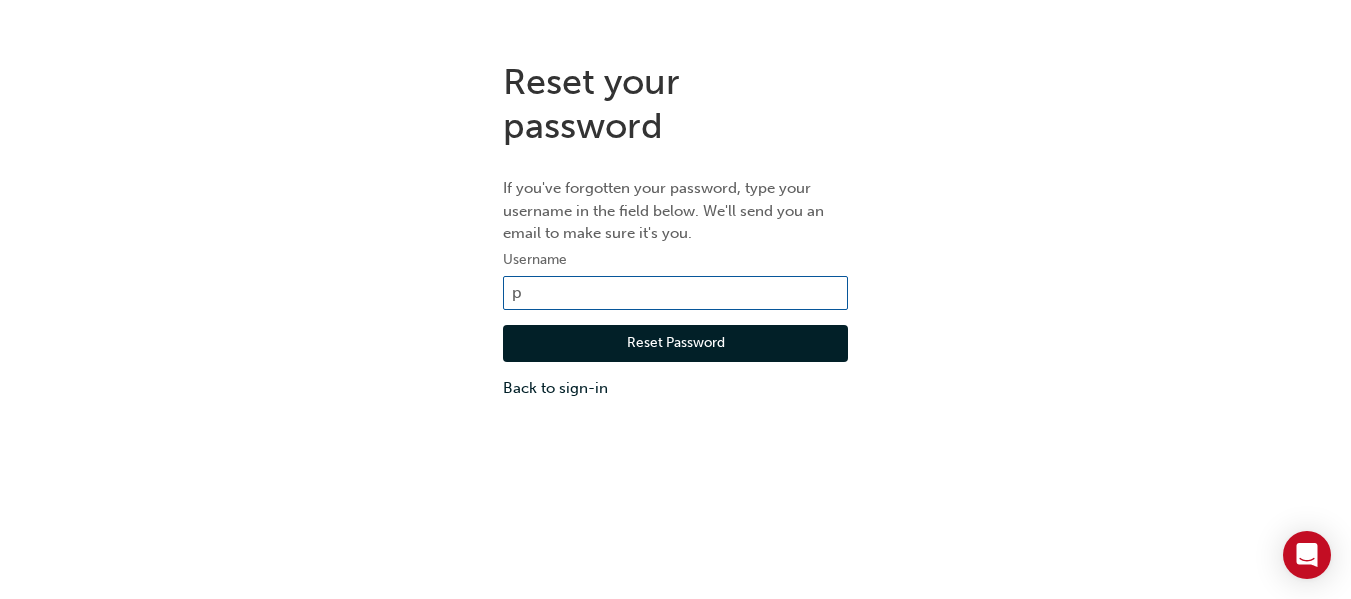 type 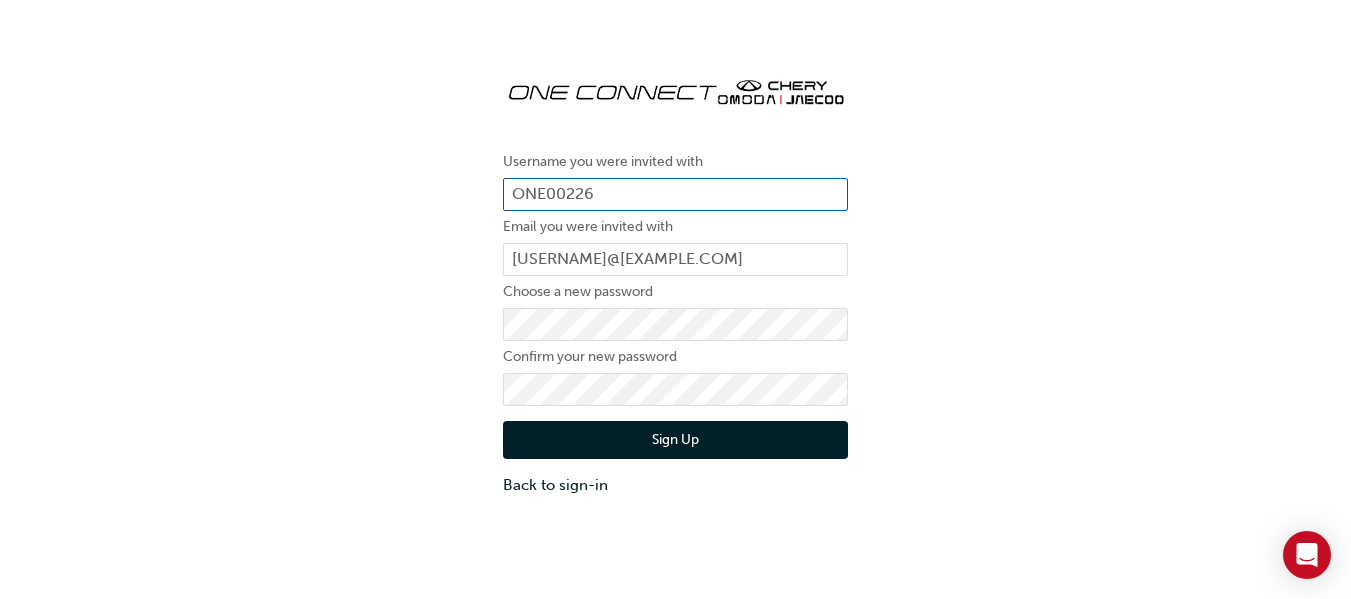 click on "ONE00226" at bounding box center [675, 195] 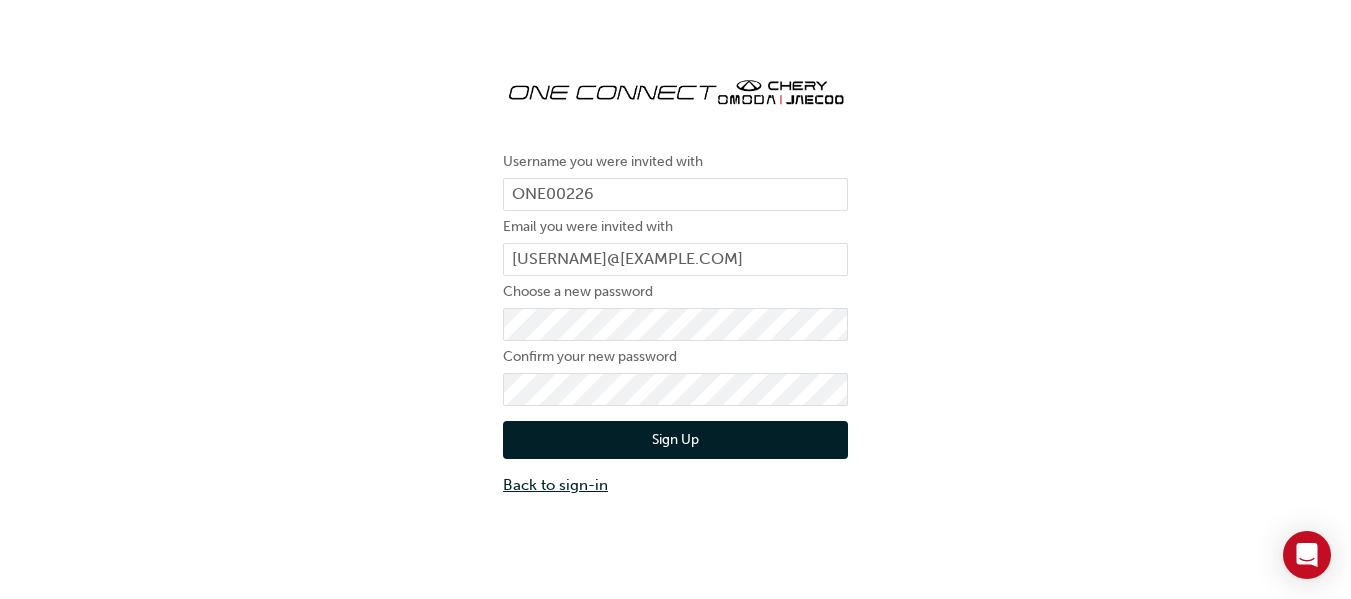 click on "Back to sign-in" at bounding box center [675, 485] 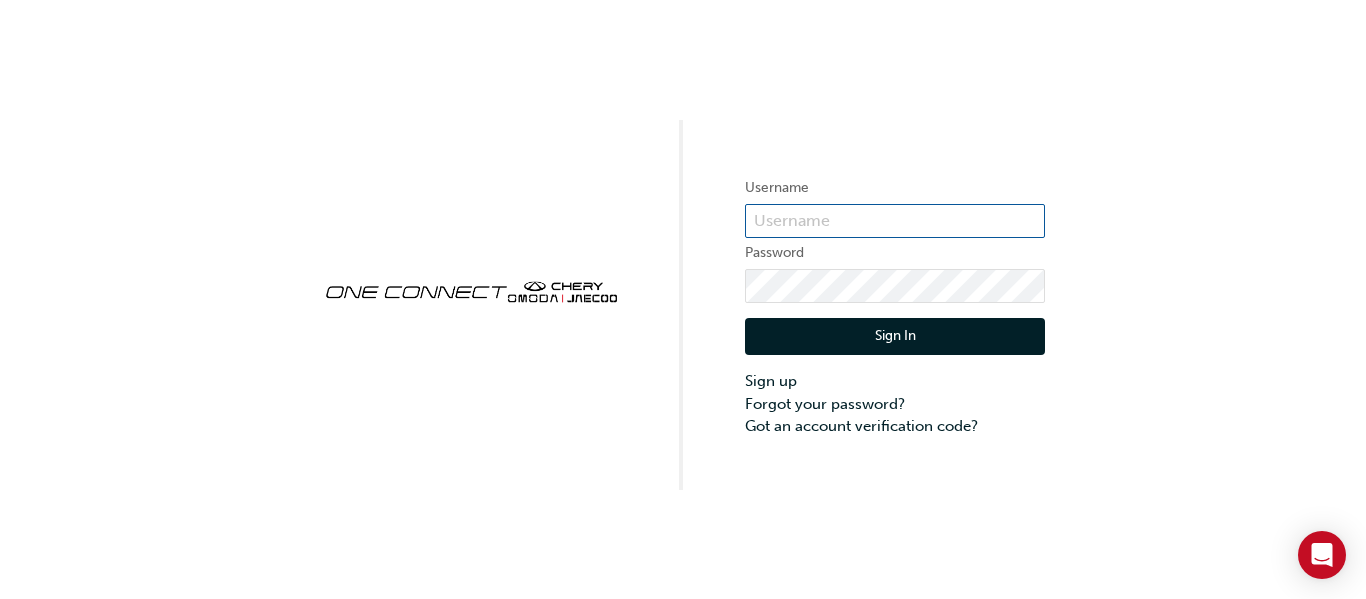type on "ONE00226" 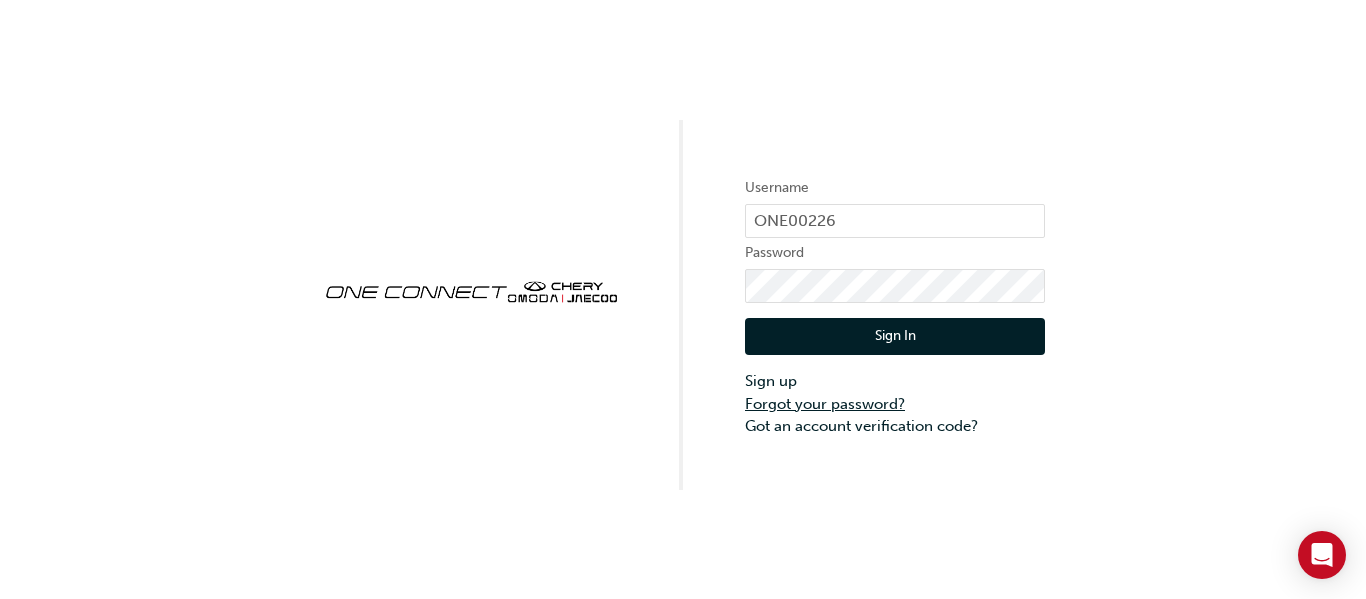 click on "Forgot your password?" at bounding box center (895, 404) 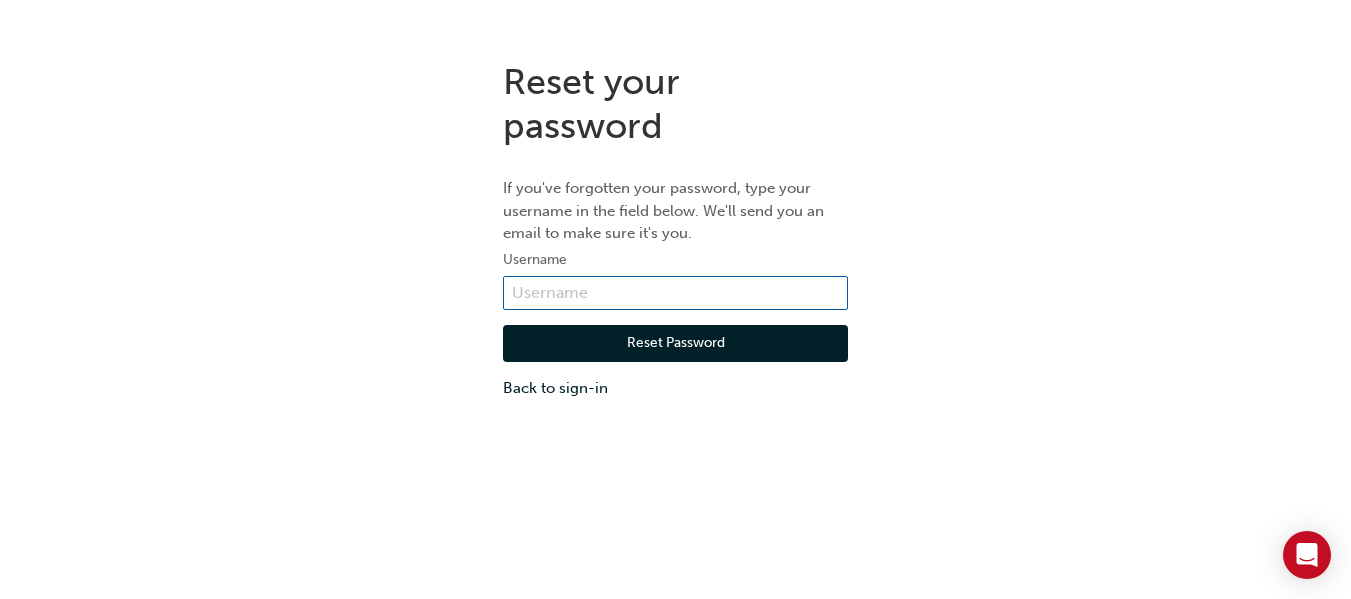 click at bounding box center [675, 293] 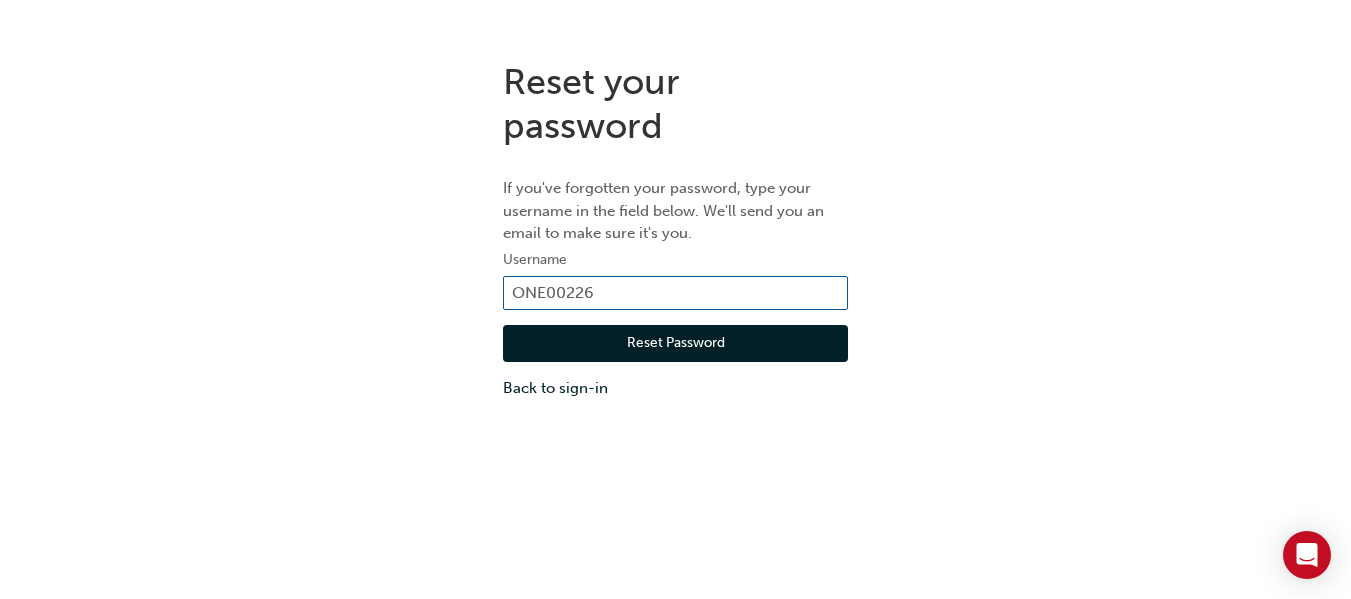 type on "ONE00226" 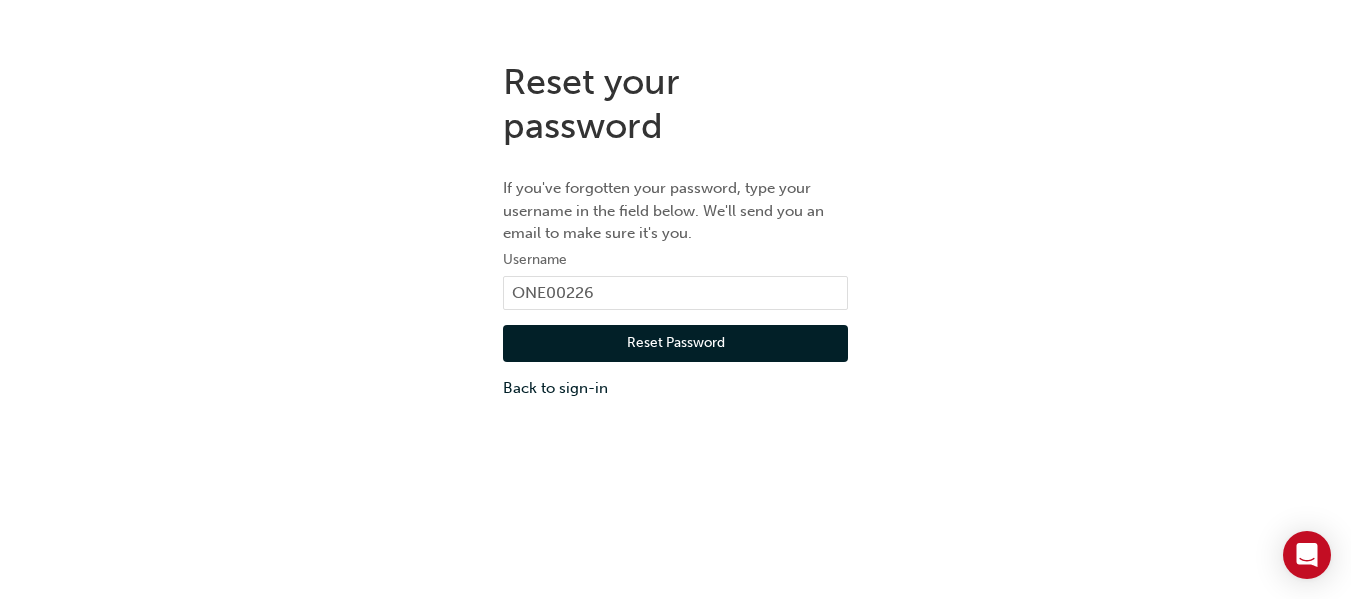 click on "Reset Password" at bounding box center (675, 344) 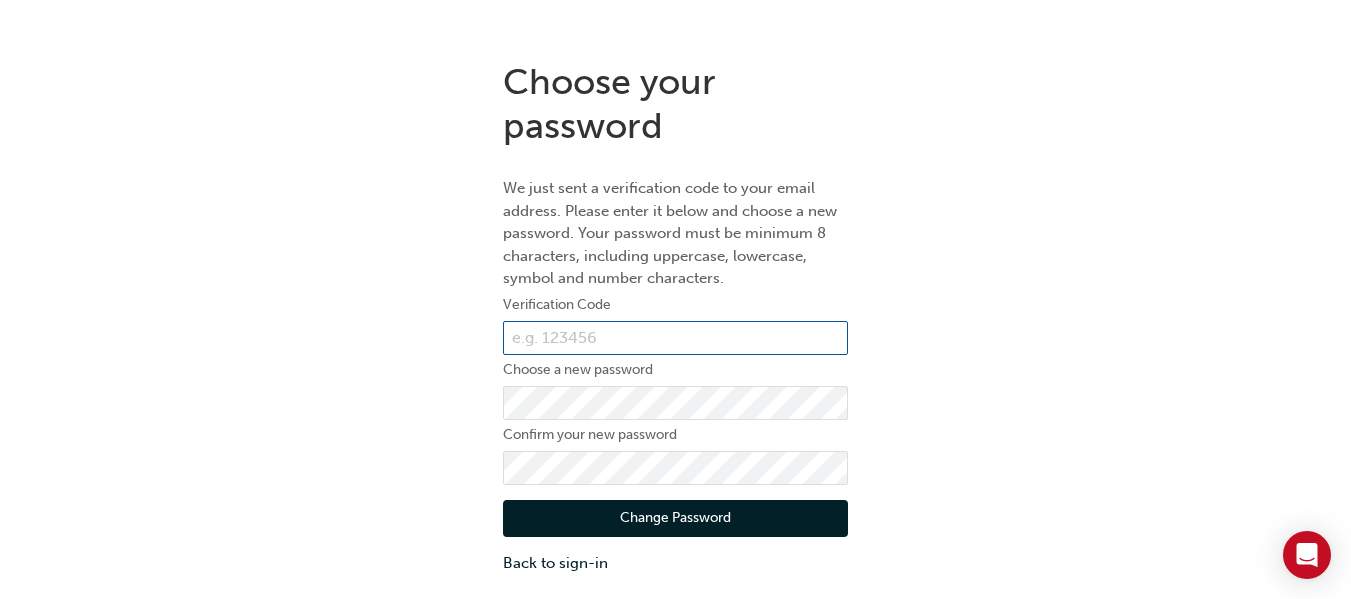 click at bounding box center [675, 338] 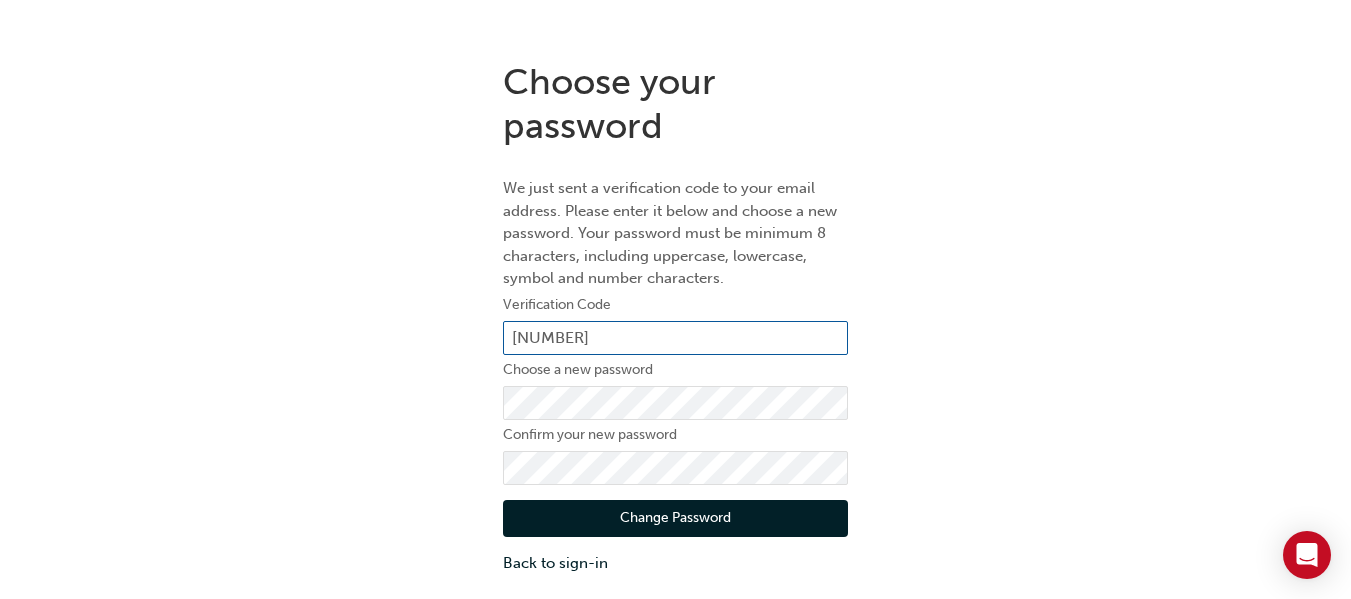 type on "835452" 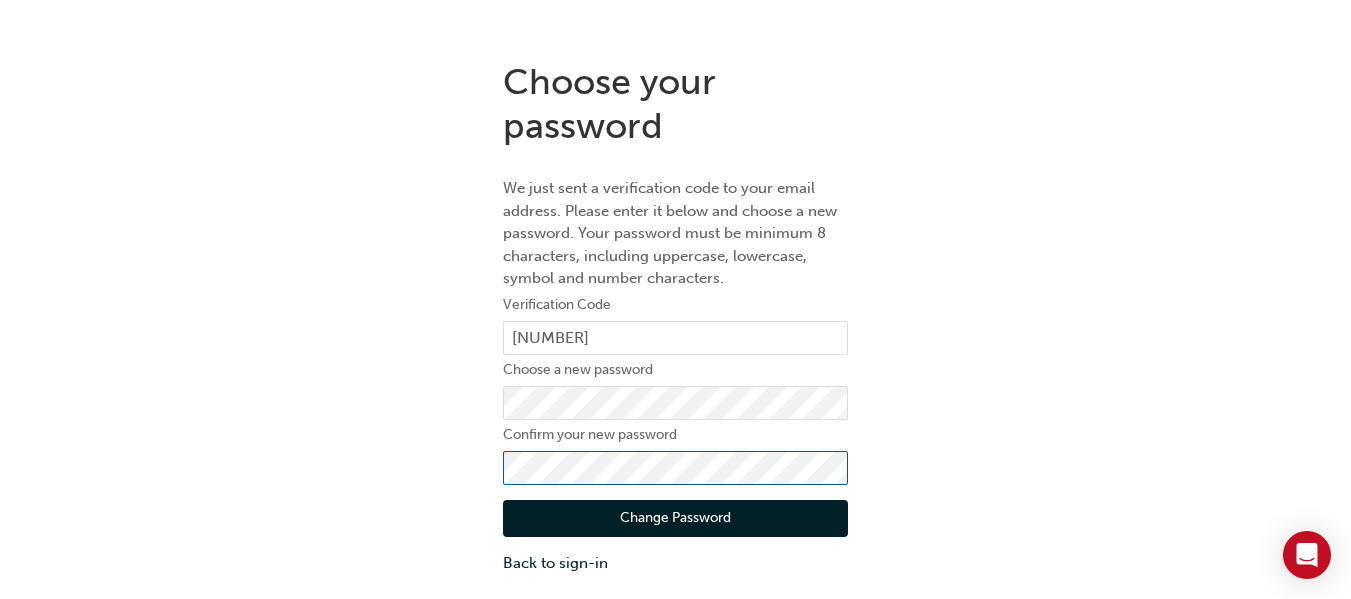 click on "Change Password" at bounding box center [675, 519] 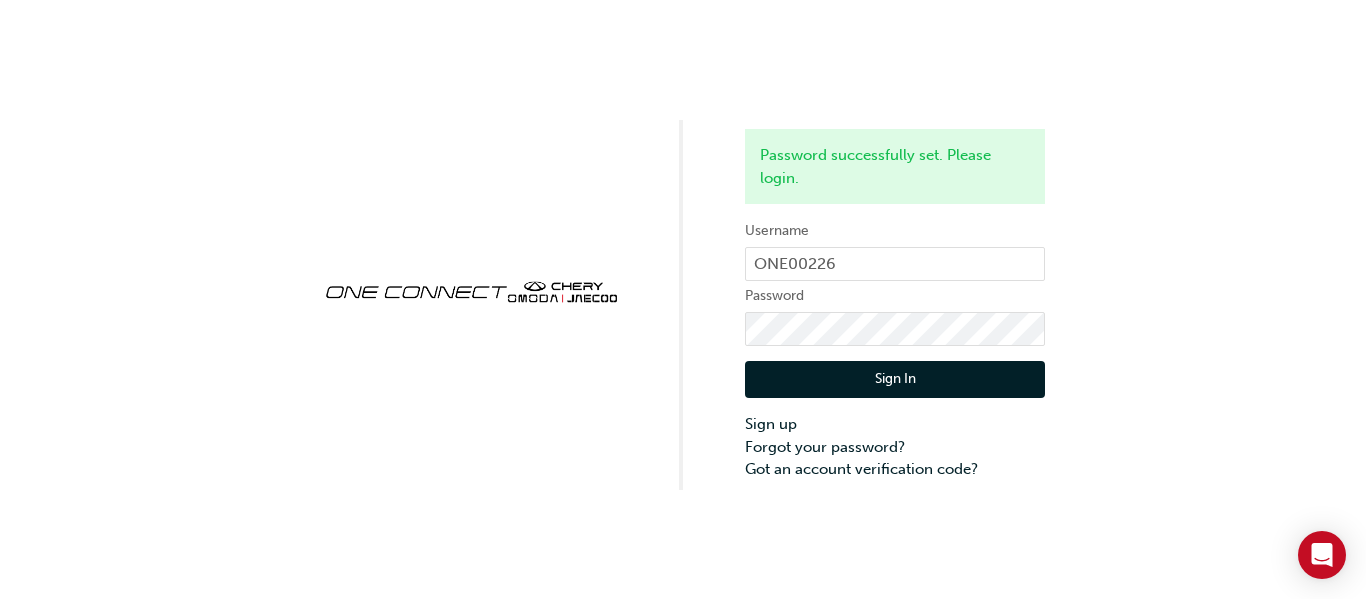 click on "Sign In" at bounding box center [895, 380] 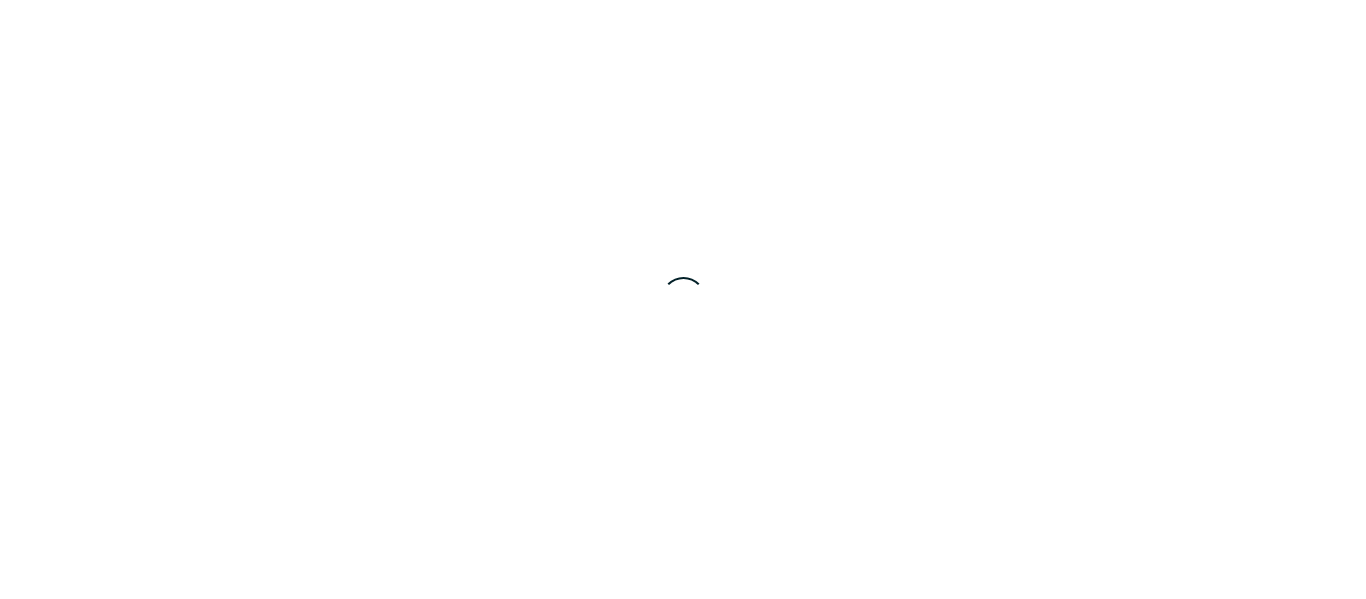 scroll, scrollTop: 0, scrollLeft: 0, axis: both 